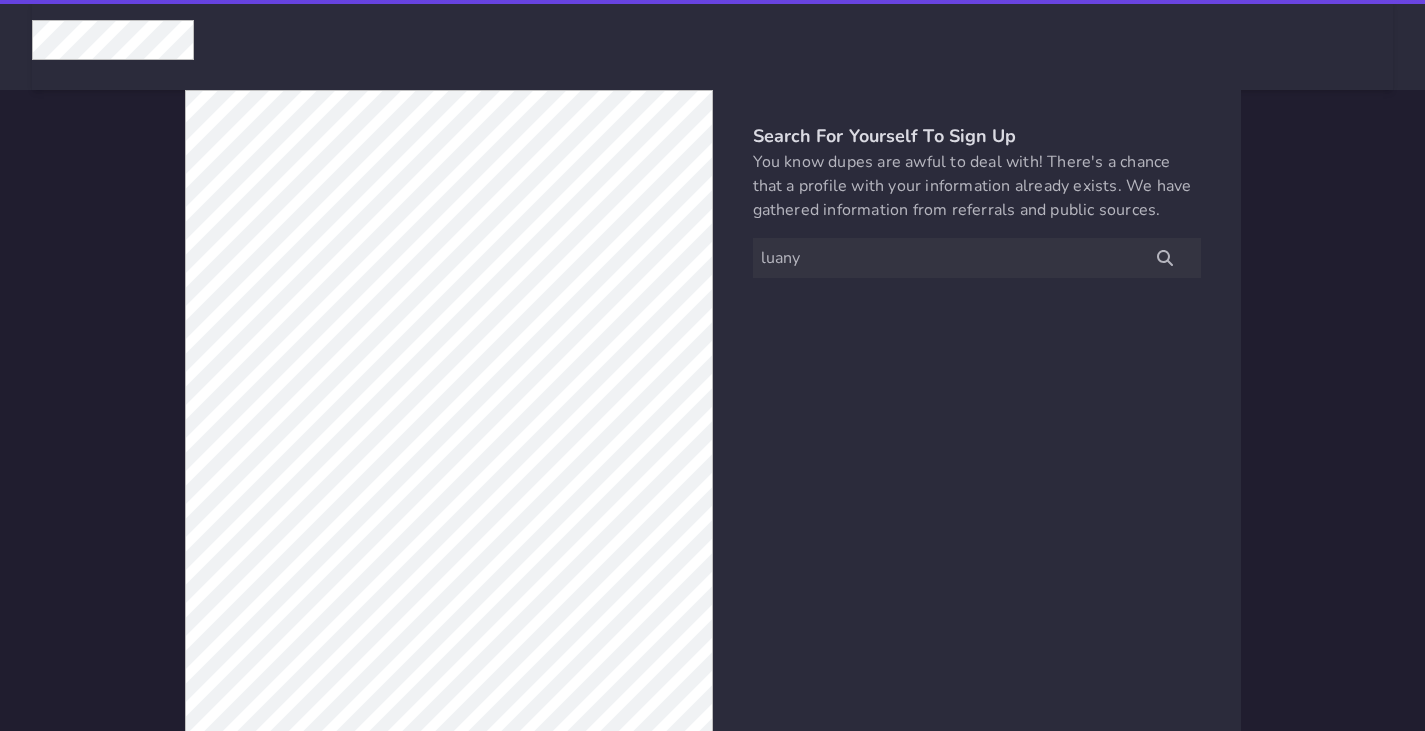 scroll, scrollTop: 0, scrollLeft: 0, axis: both 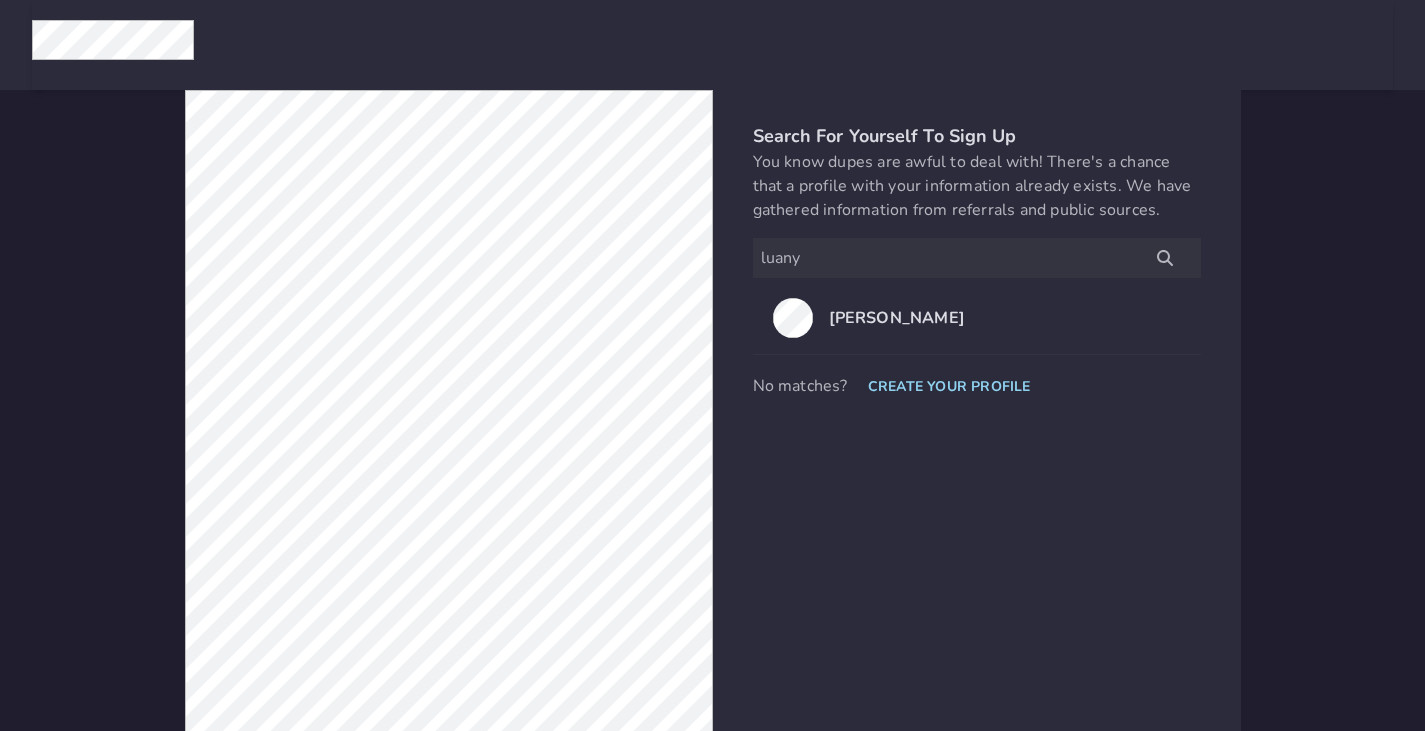 click on "Search for yourself to Sign Up  You know dupes are awful to deal with! There's a chance that a profile with your information already exists. We have gathered information from referrals and public sources.  [PERSON_NAME]  No matches?   Create Your Profile" at bounding box center (713, 440) 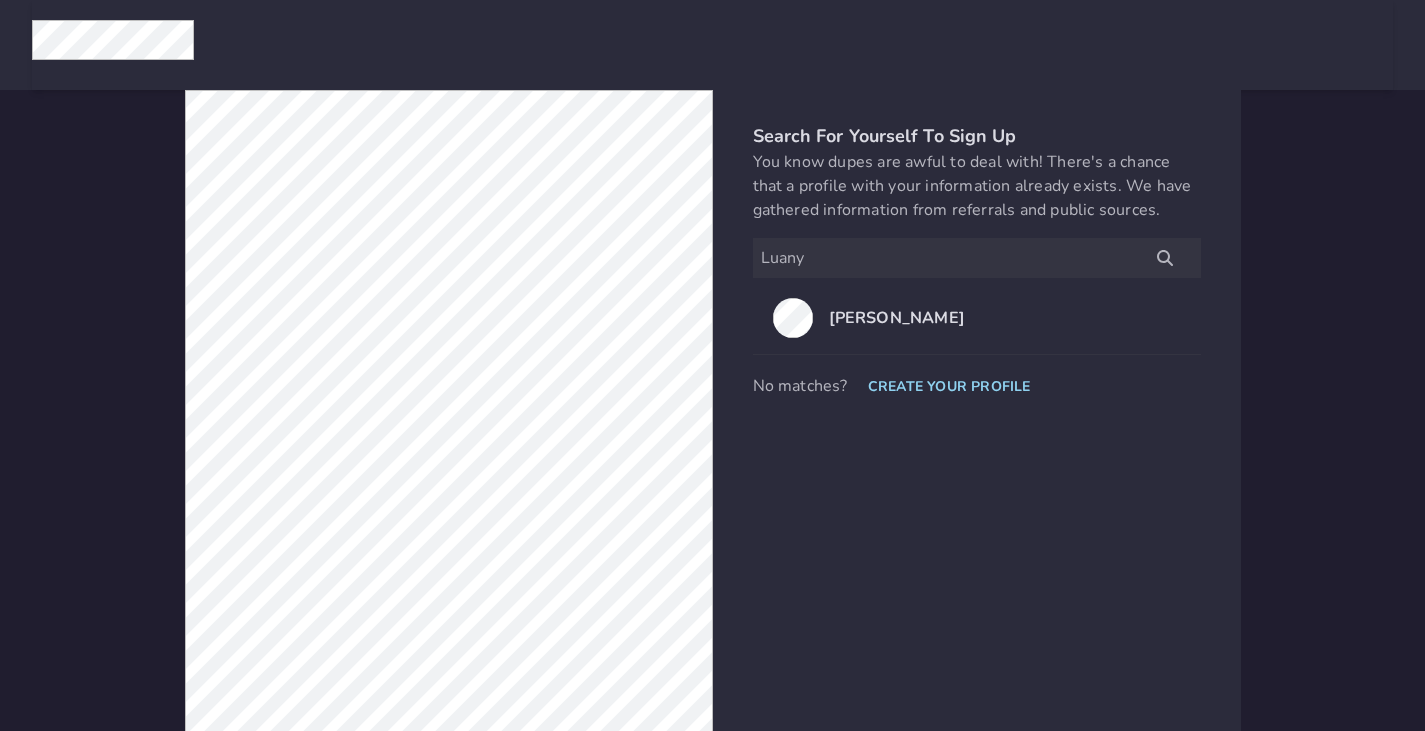 type on "Luany" 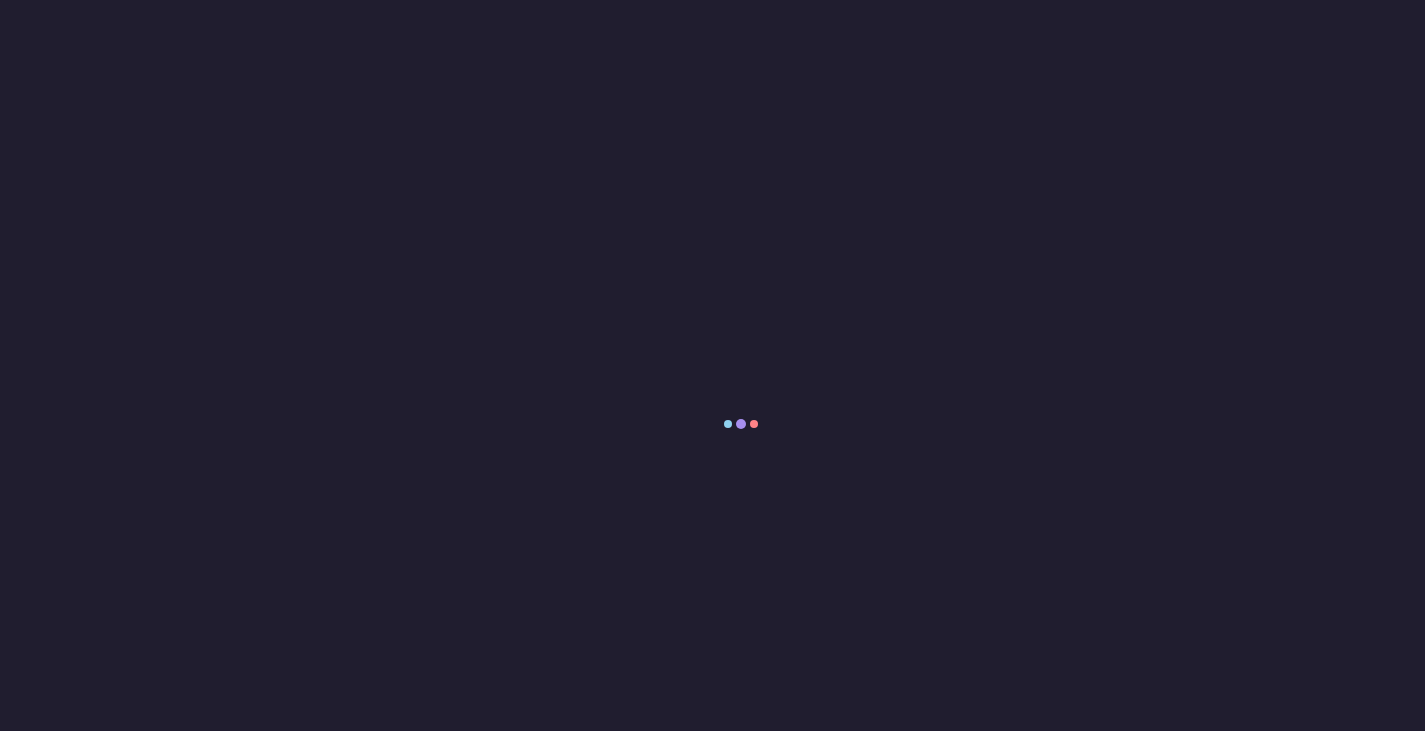 scroll, scrollTop: 0, scrollLeft: 0, axis: both 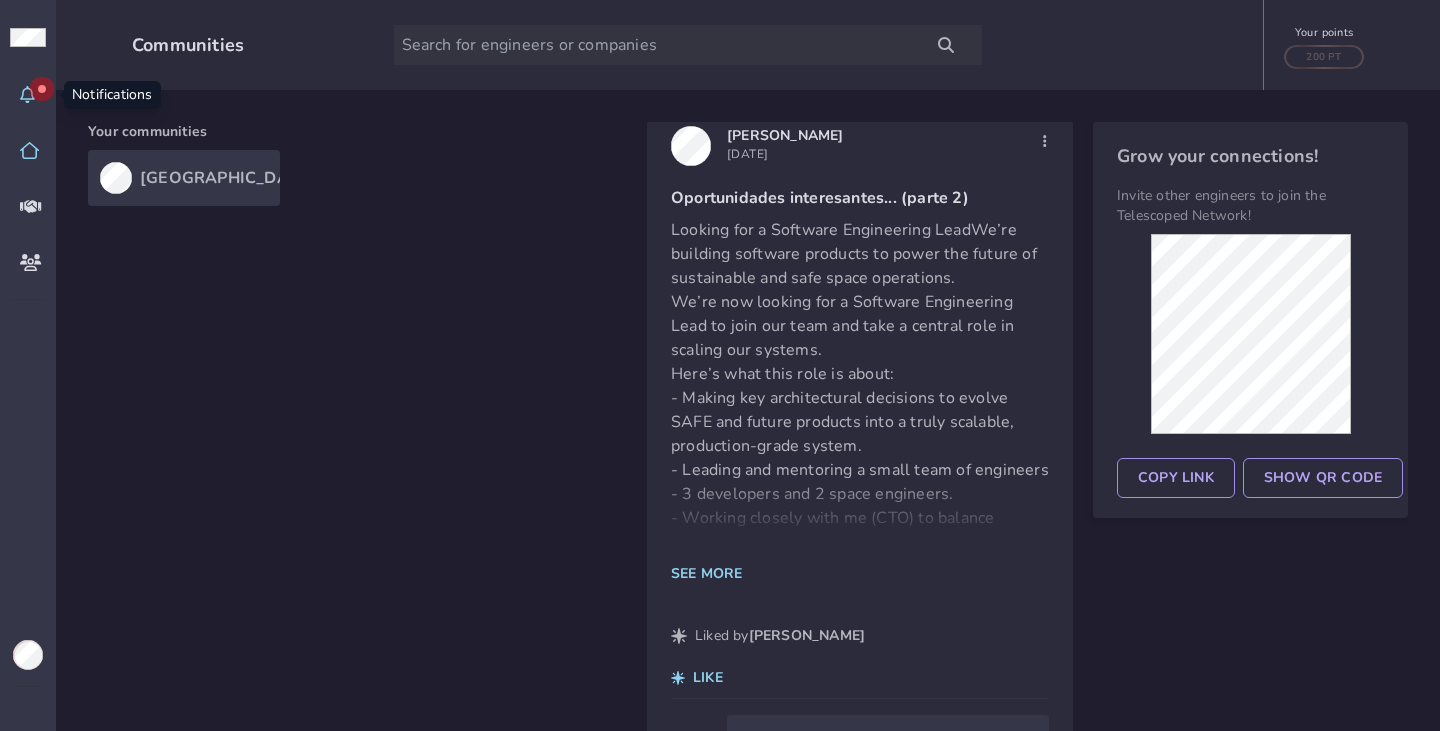click at bounding box center [28, 95] 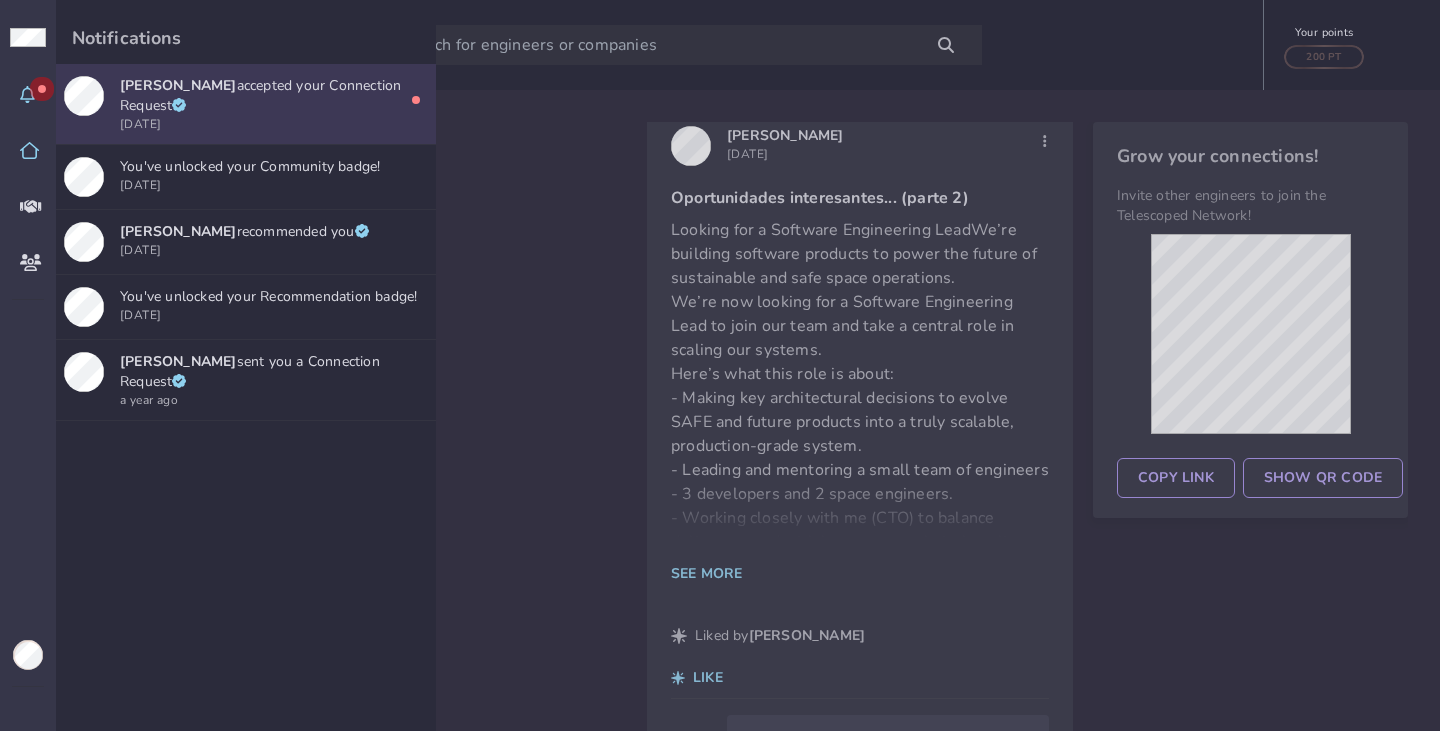 click at bounding box center (84, 104) 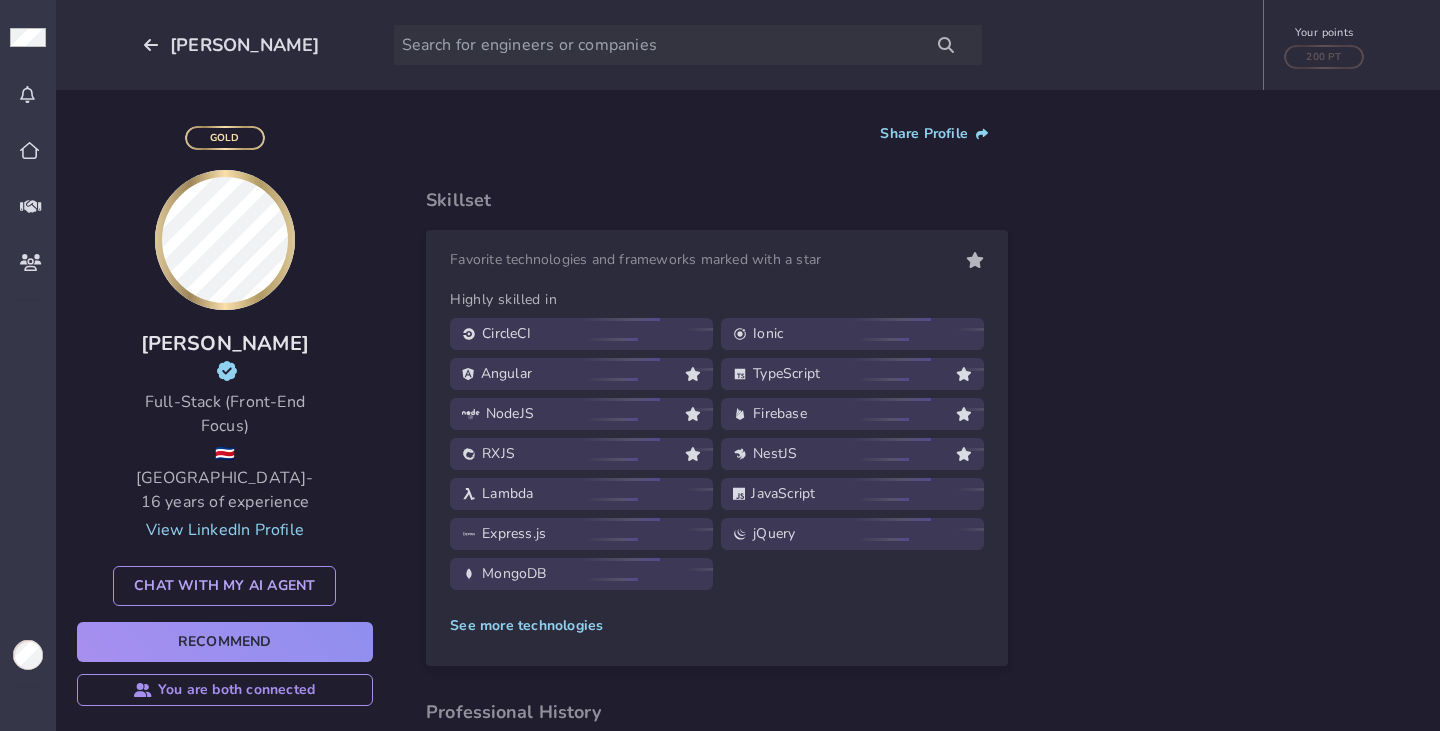 click at bounding box center [225, 240] 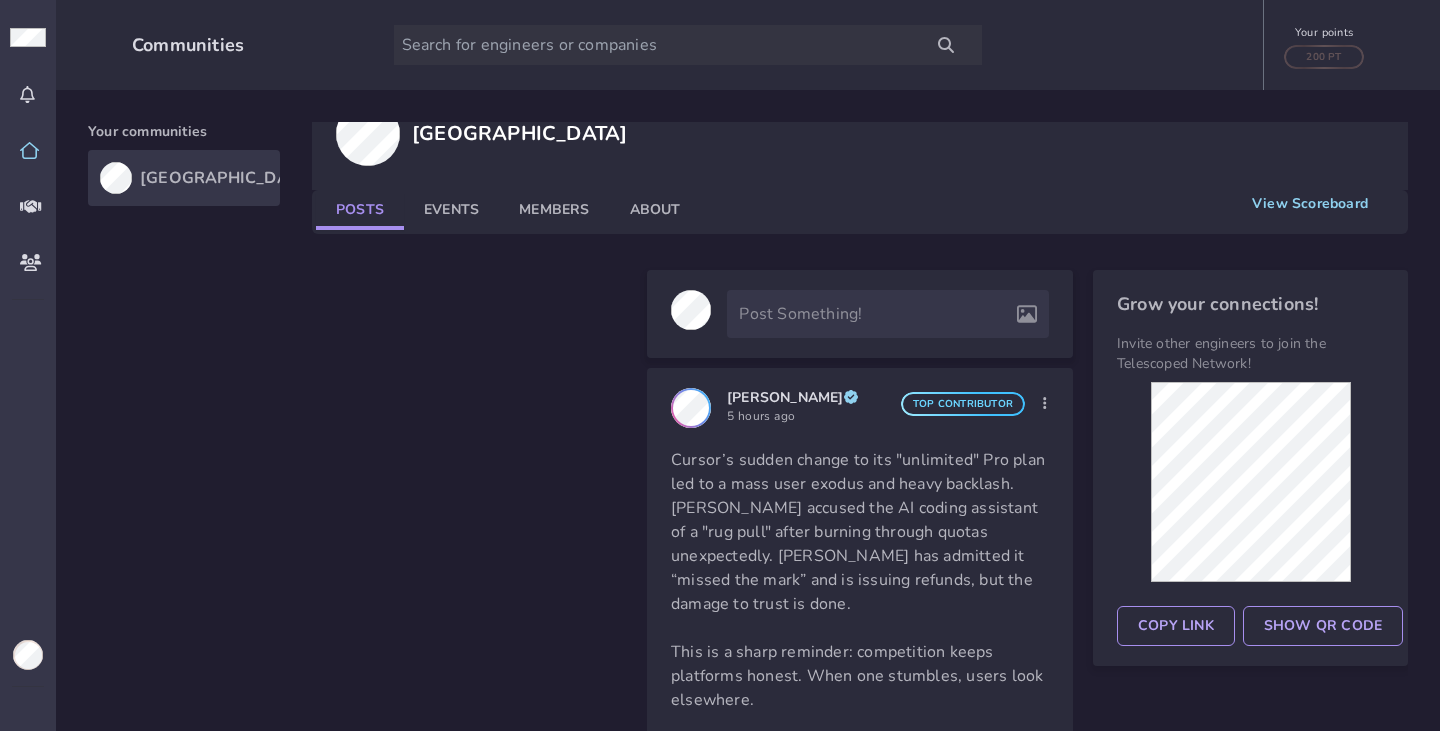 scroll, scrollTop: 0, scrollLeft: 0, axis: both 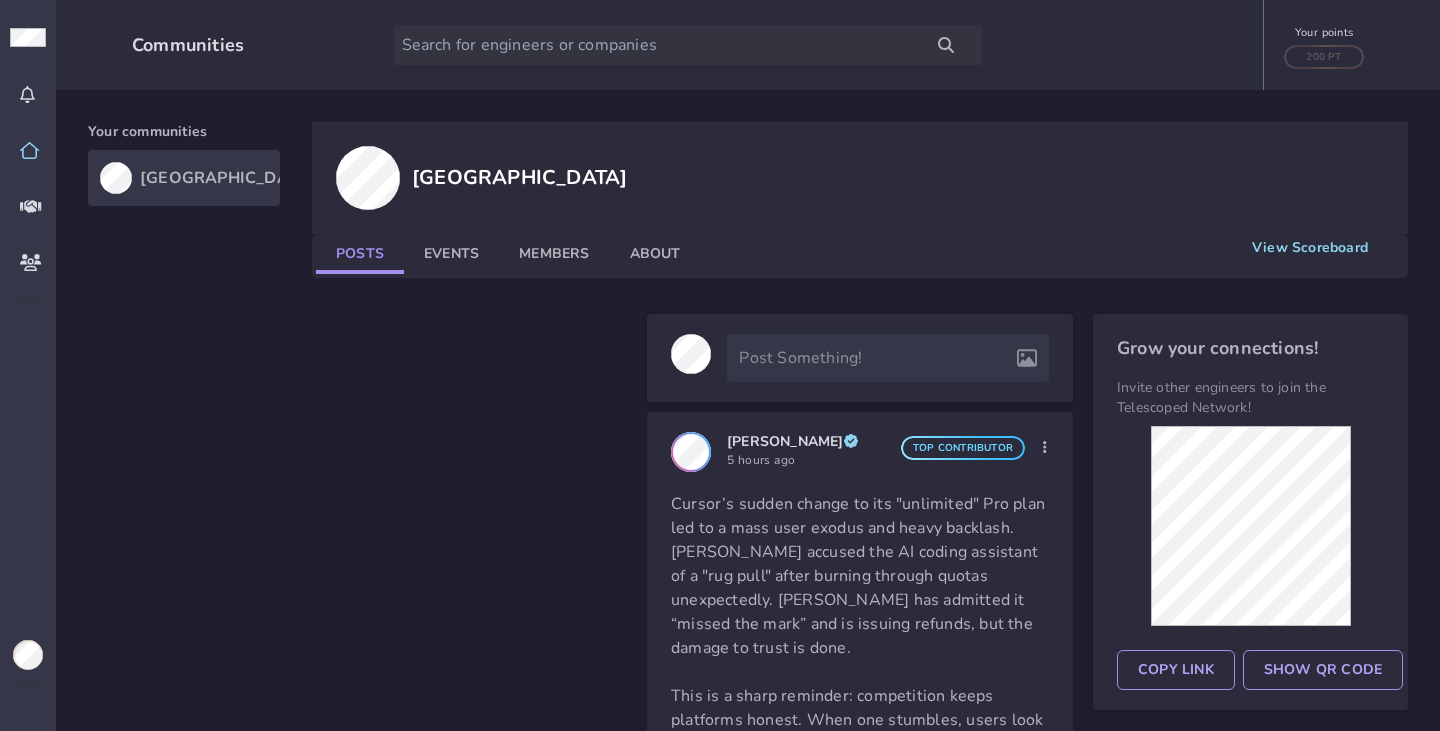 click on "Events" 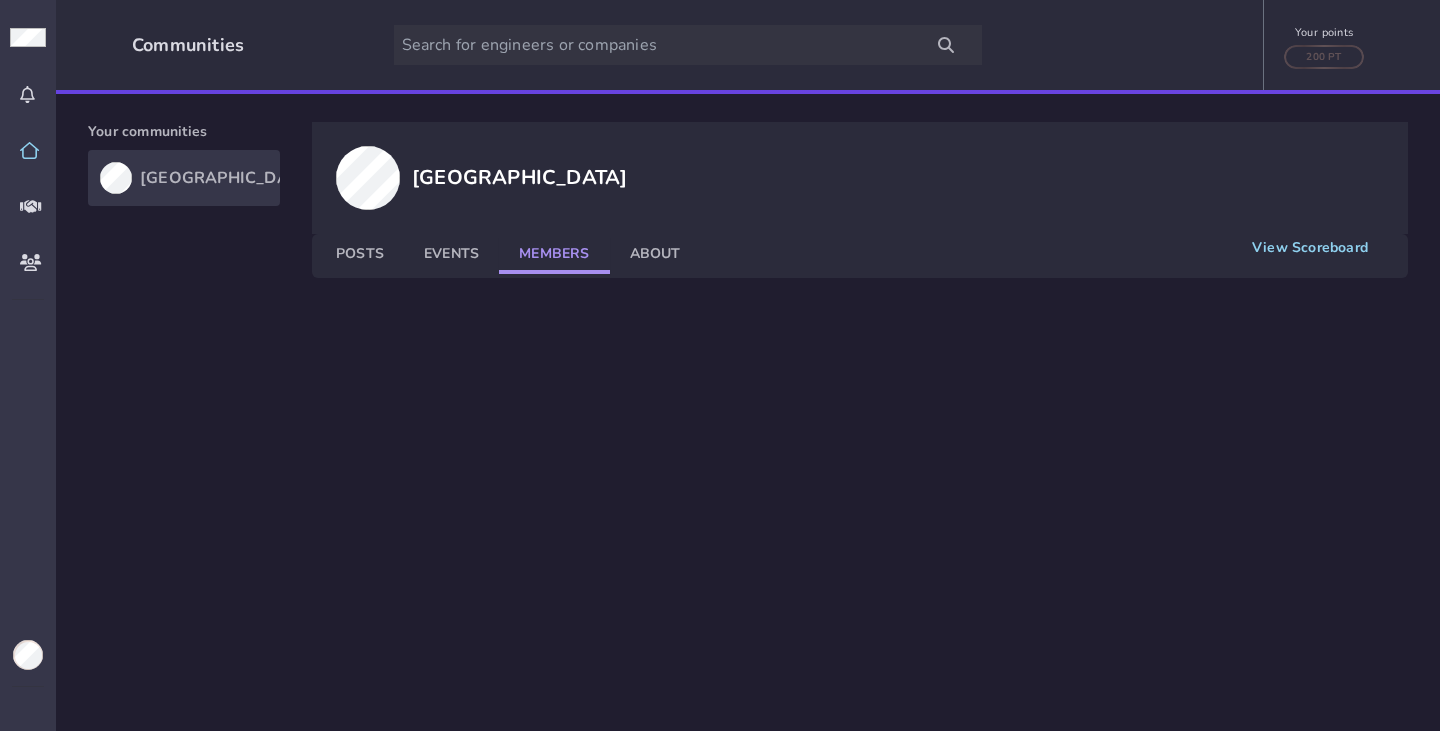 click on "Members" 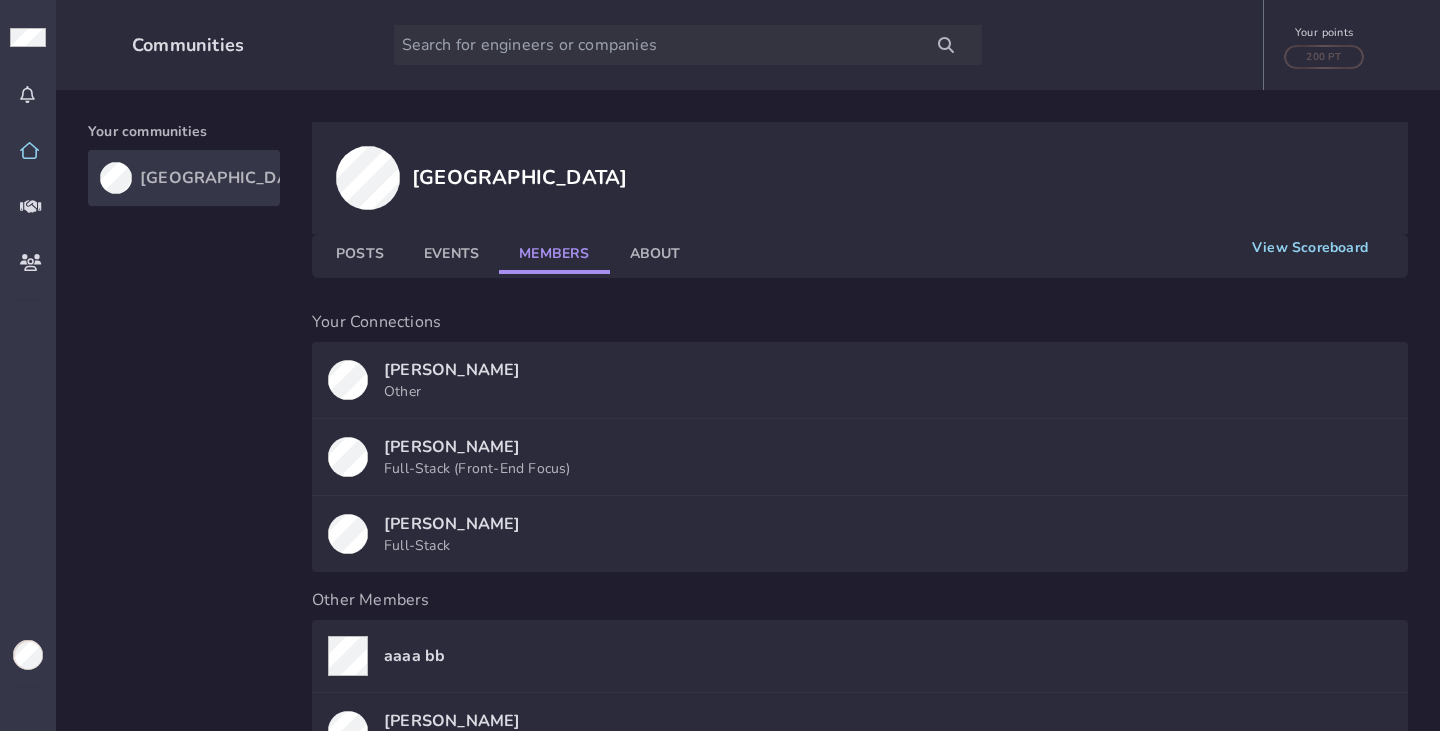 click on "Events" 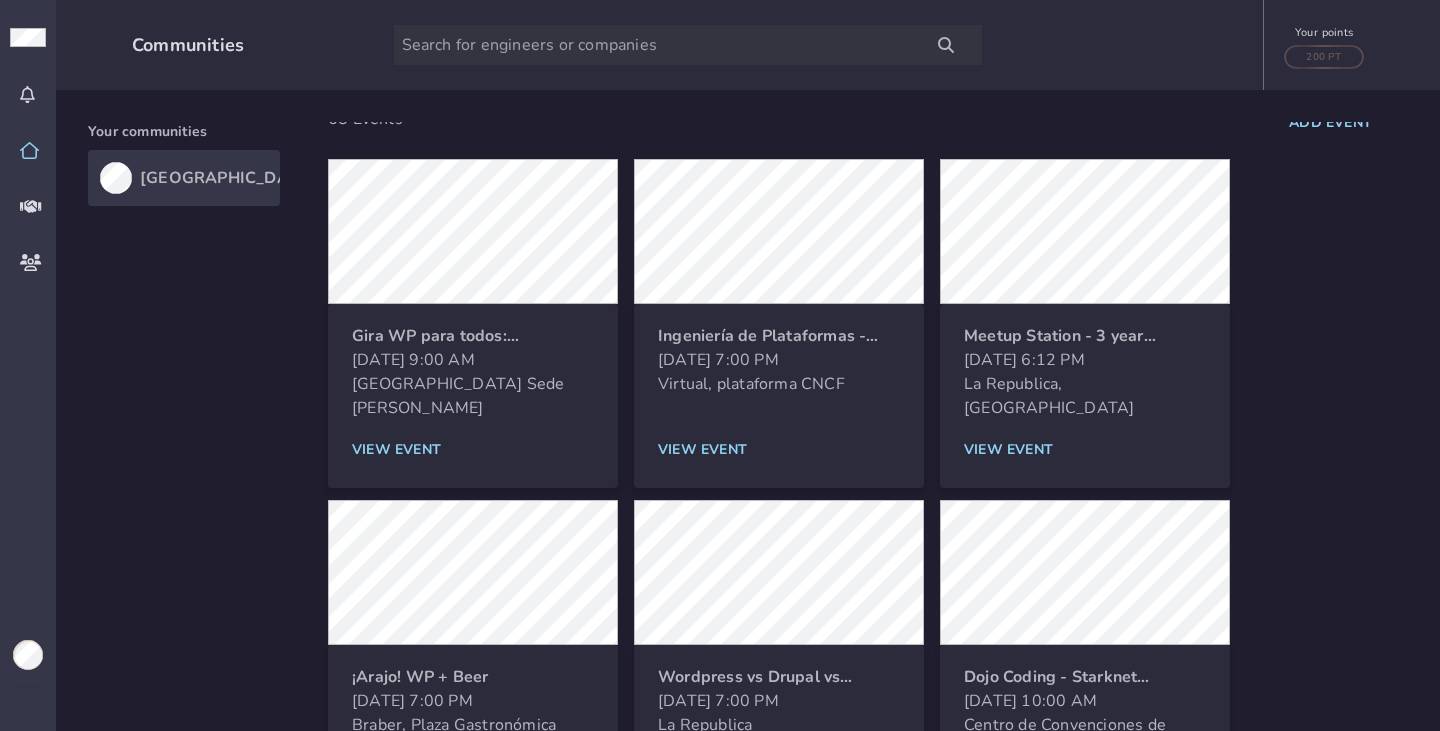 scroll, scrollTop: 0, scrollLeft: 0, axis: both 